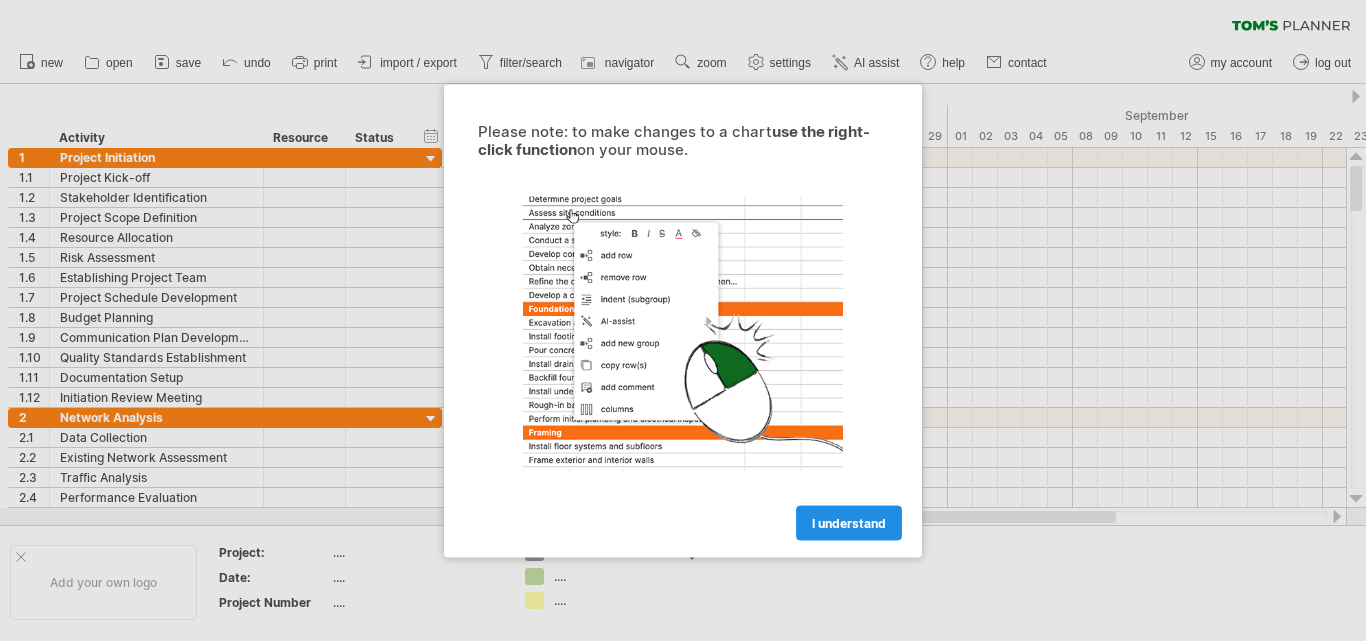 scroll, scrollTop: 0, scrollLeft: 0, axis: both 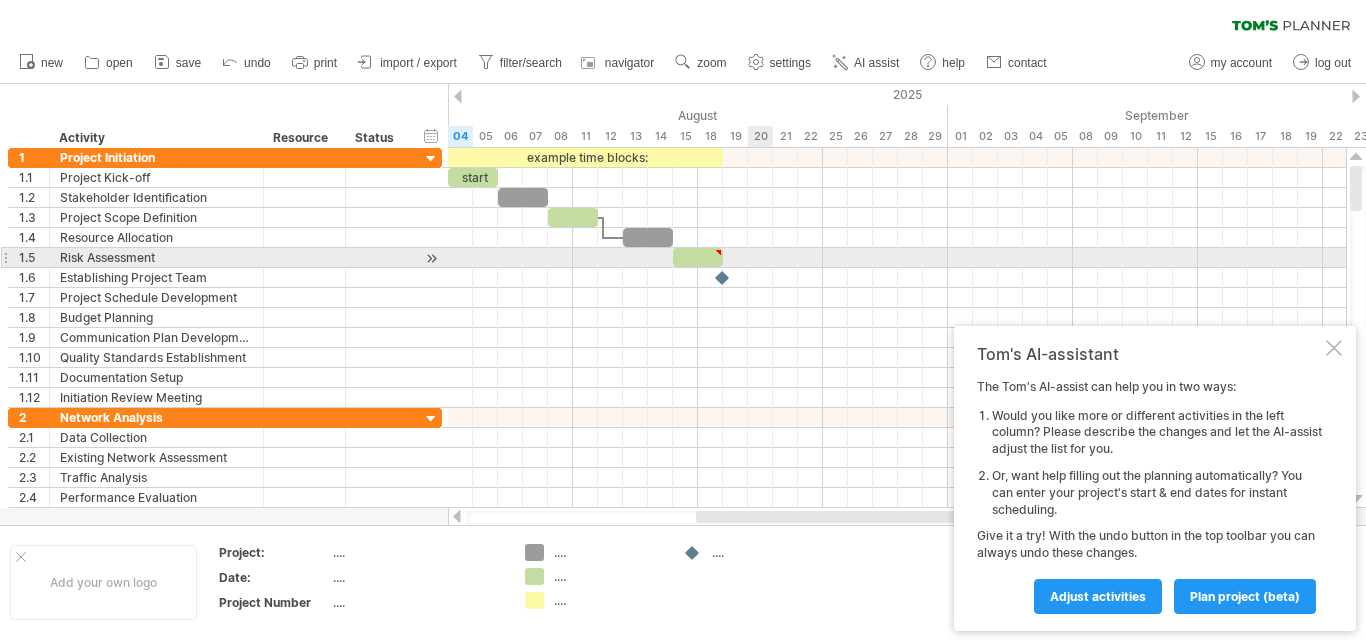 click at bounding box center [897, 258] 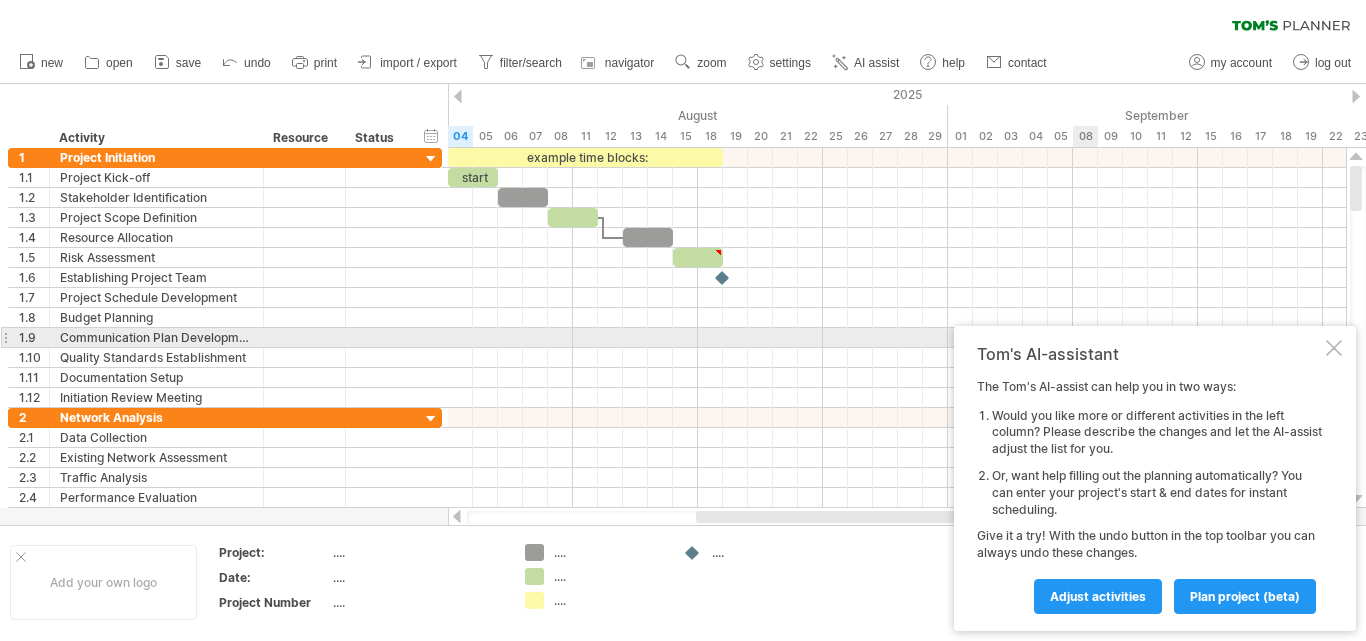 click at bounding box center (1334, 348) 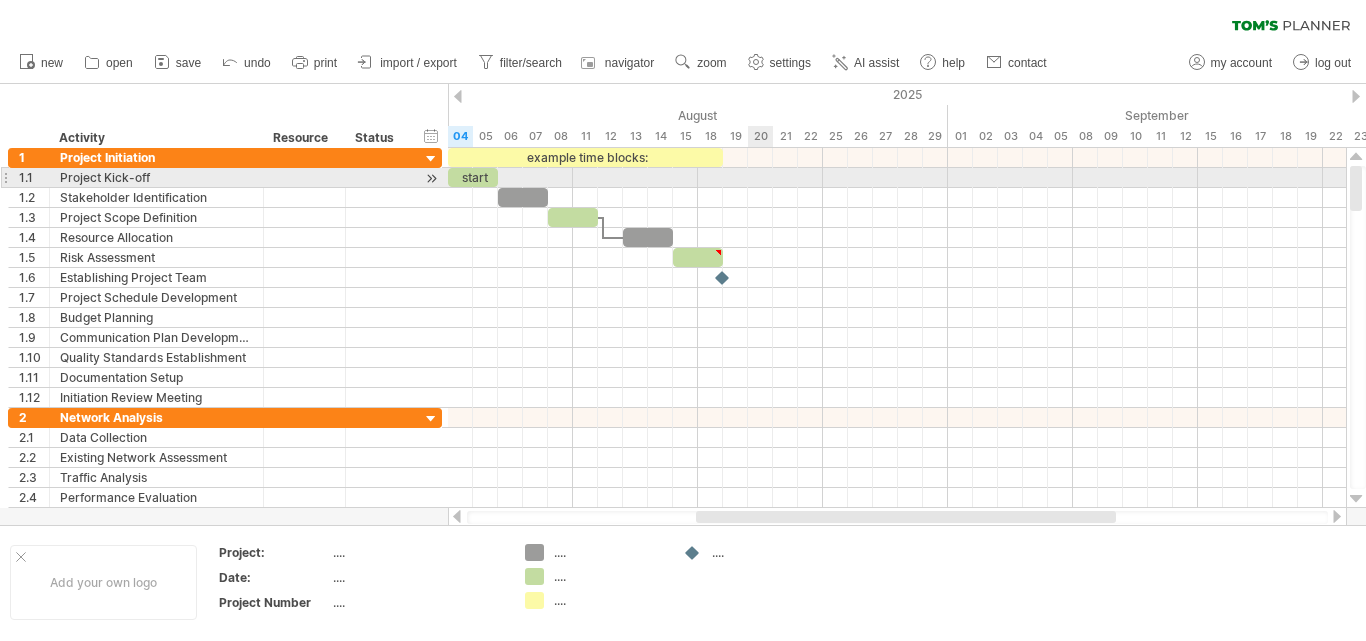 click at bounding box center (897, 178) 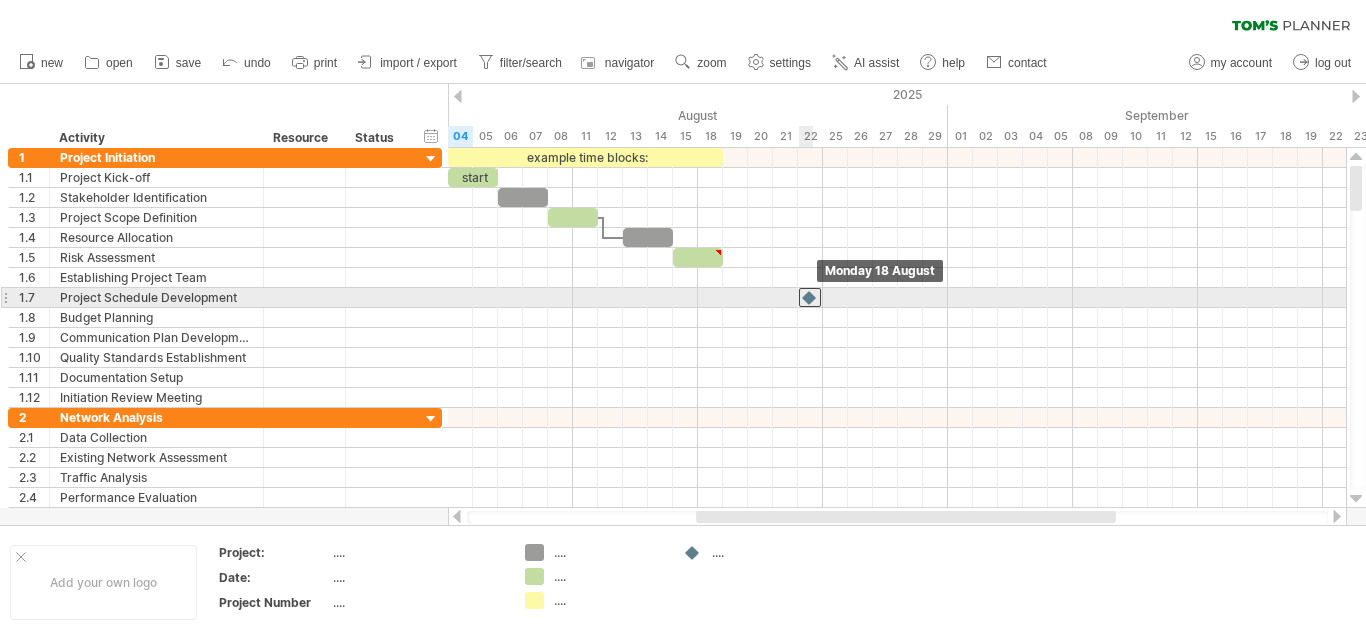 drag, startPoint x: 720, startPoint y: 277, endPoint x: 808, endPoint y: 292, distance: 89.26926 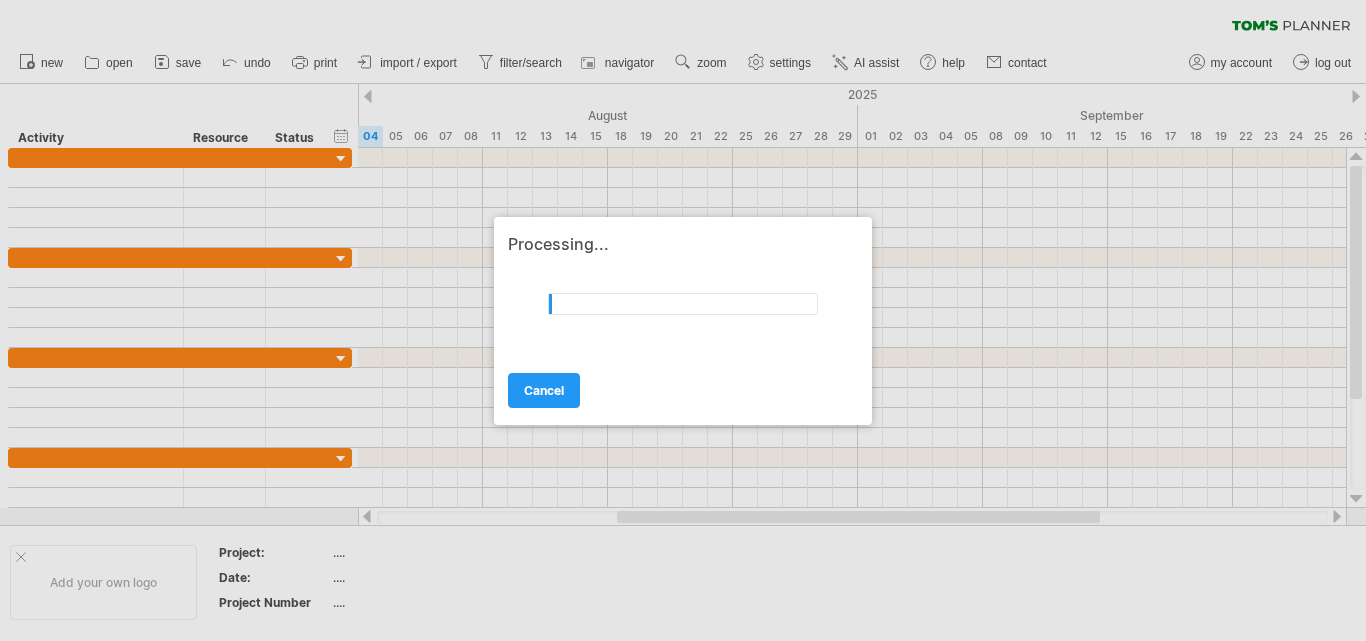 scroll, scrollTop: 0, scrollLeft: 0, axis: both 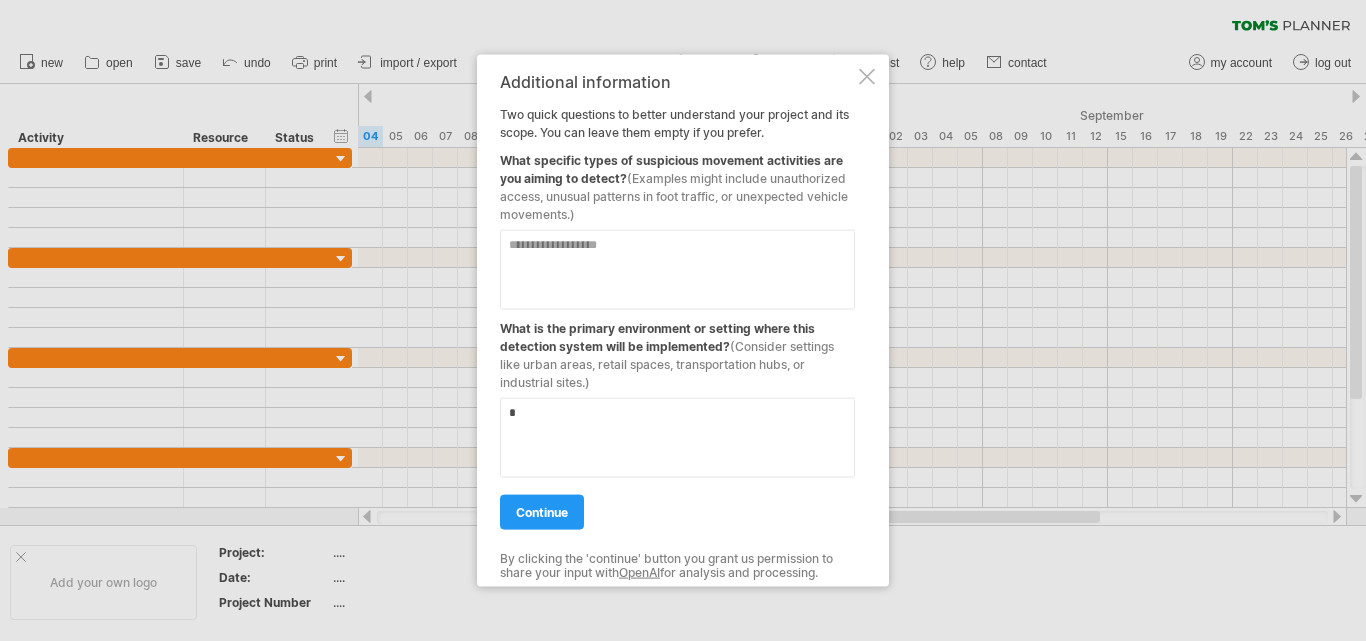 type on "*" 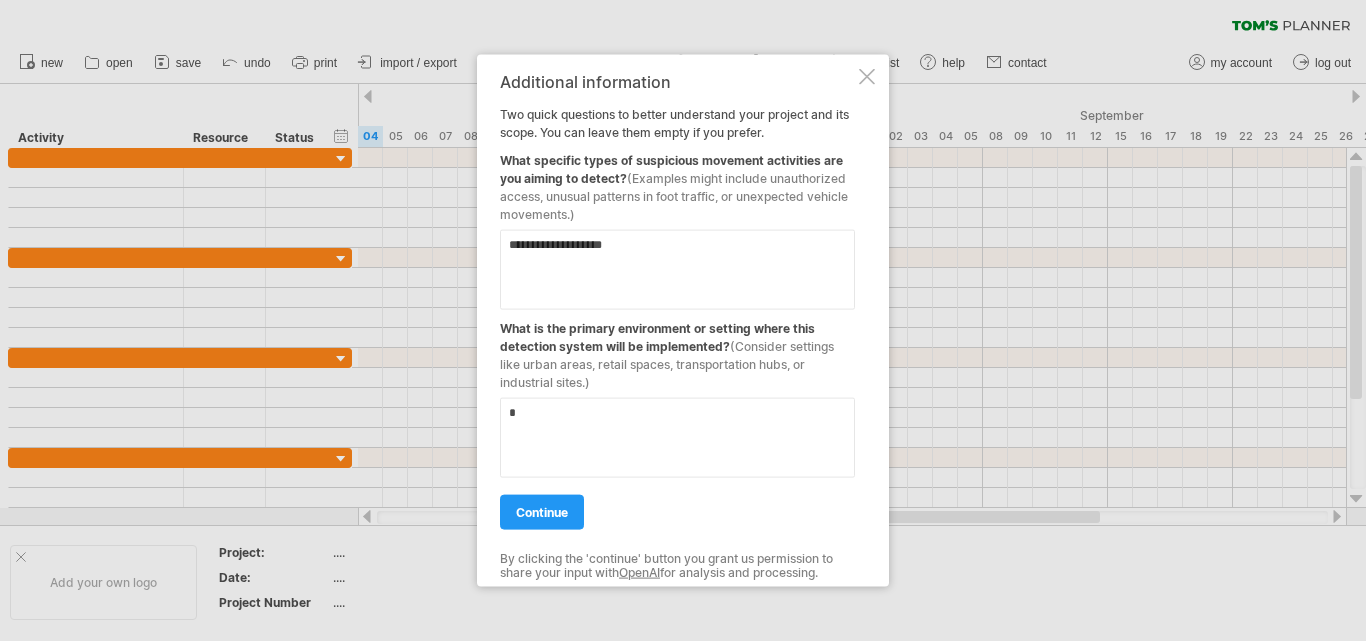 click on "*" at bounding box center [677, 429] 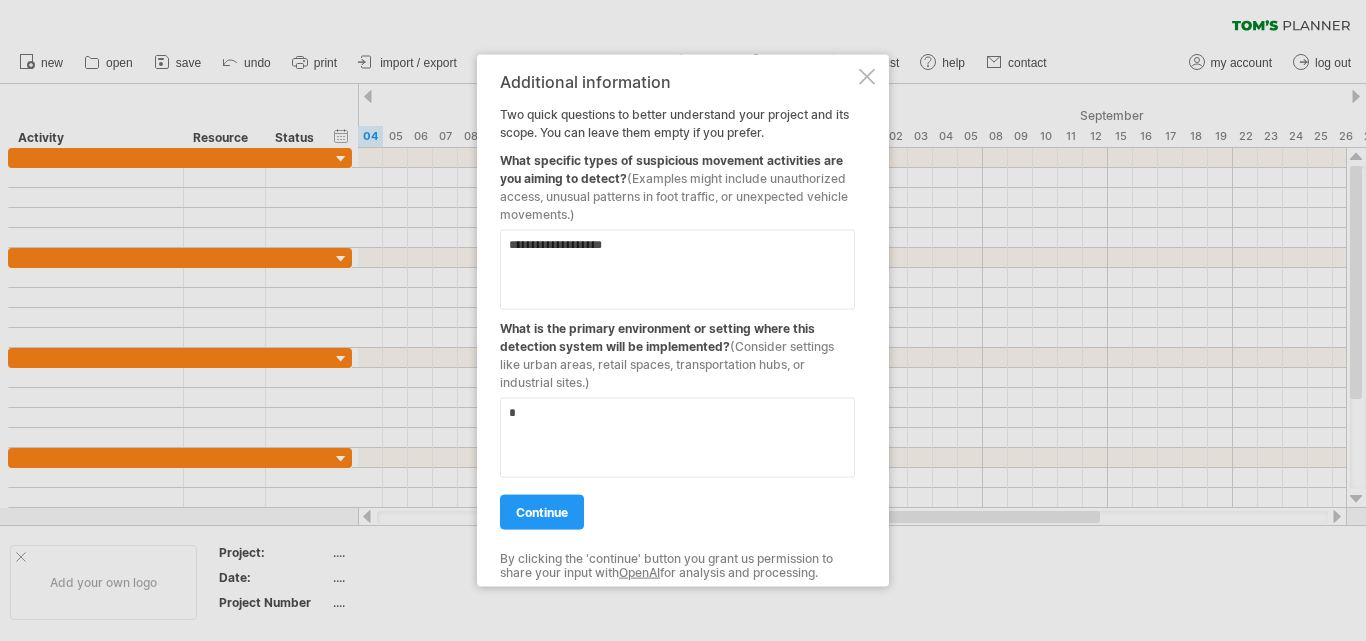 click on "**********" at bounding box center (677, 269) 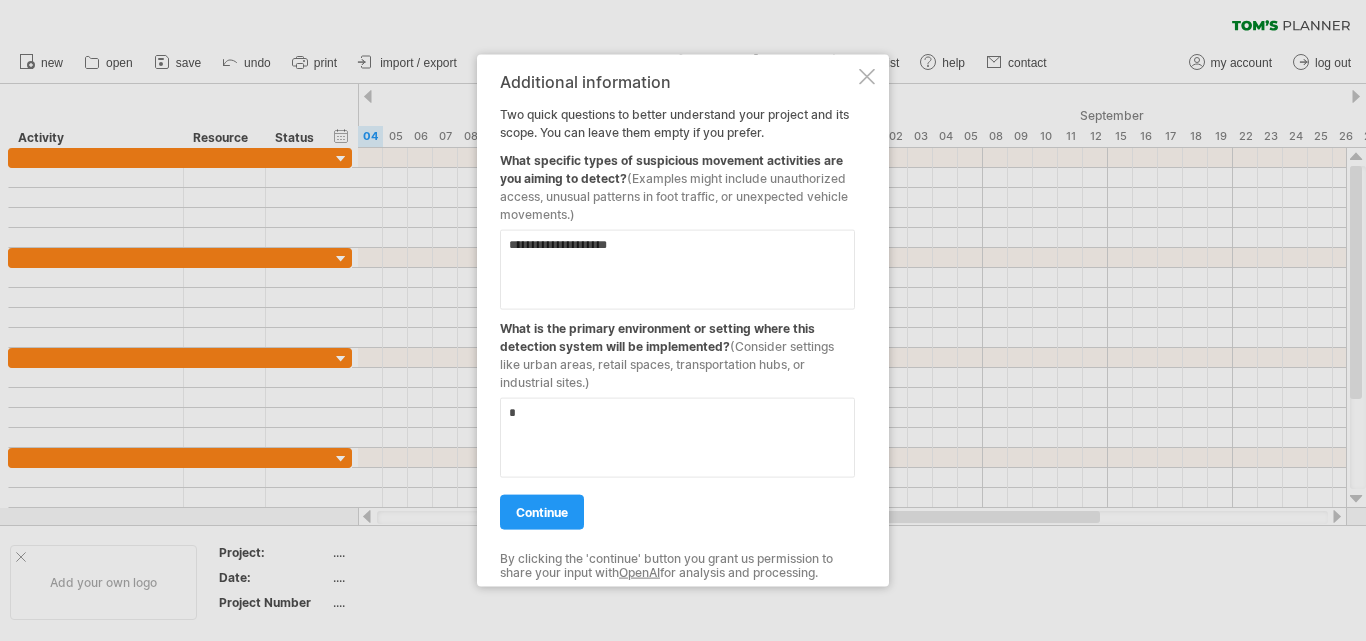 type on "**********" 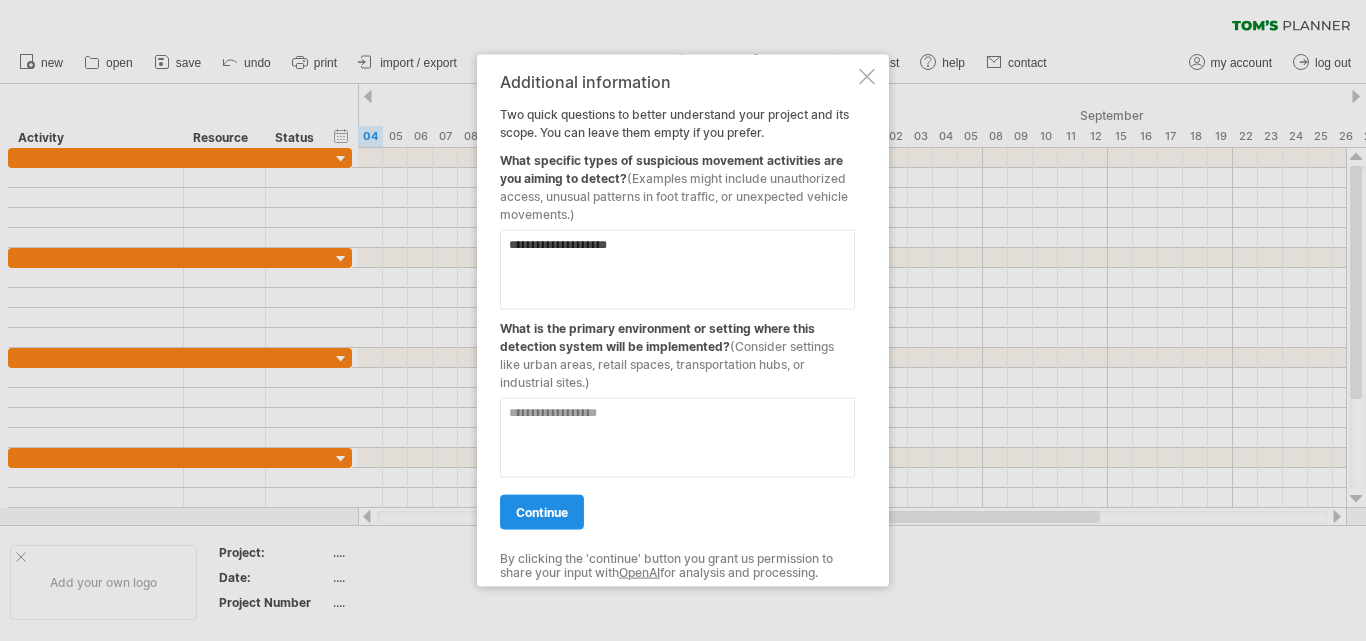type 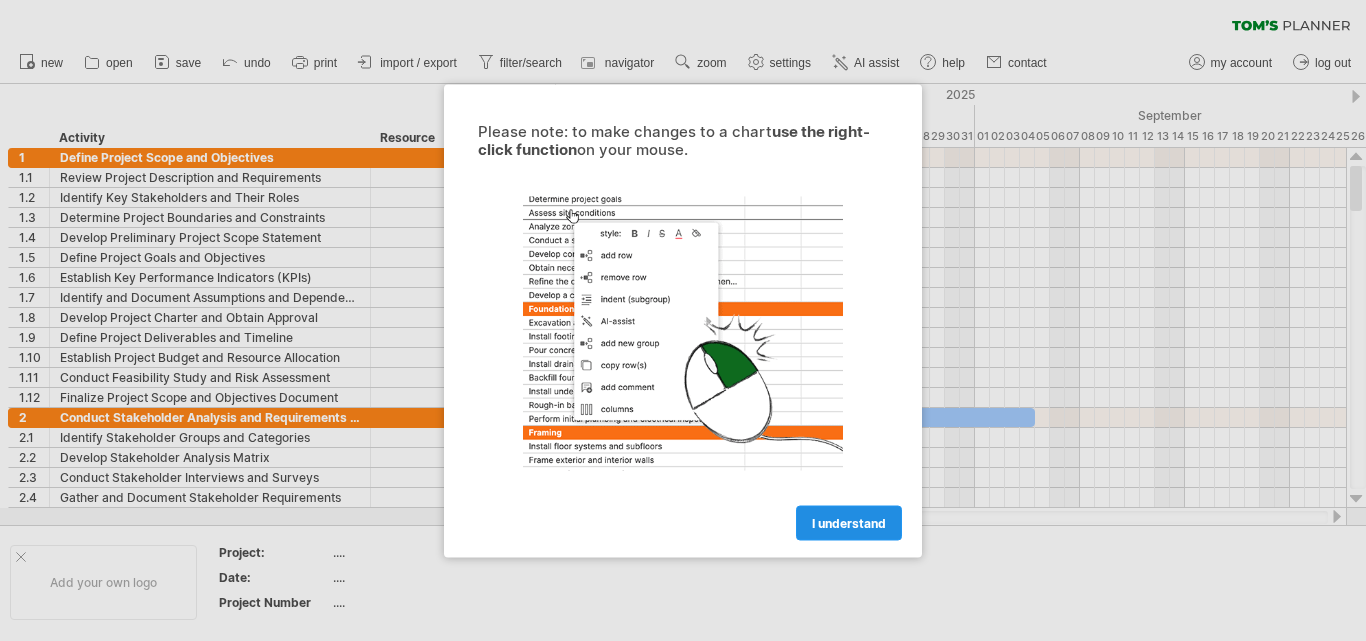 click on "I understand" at bounding box center [849, 522] 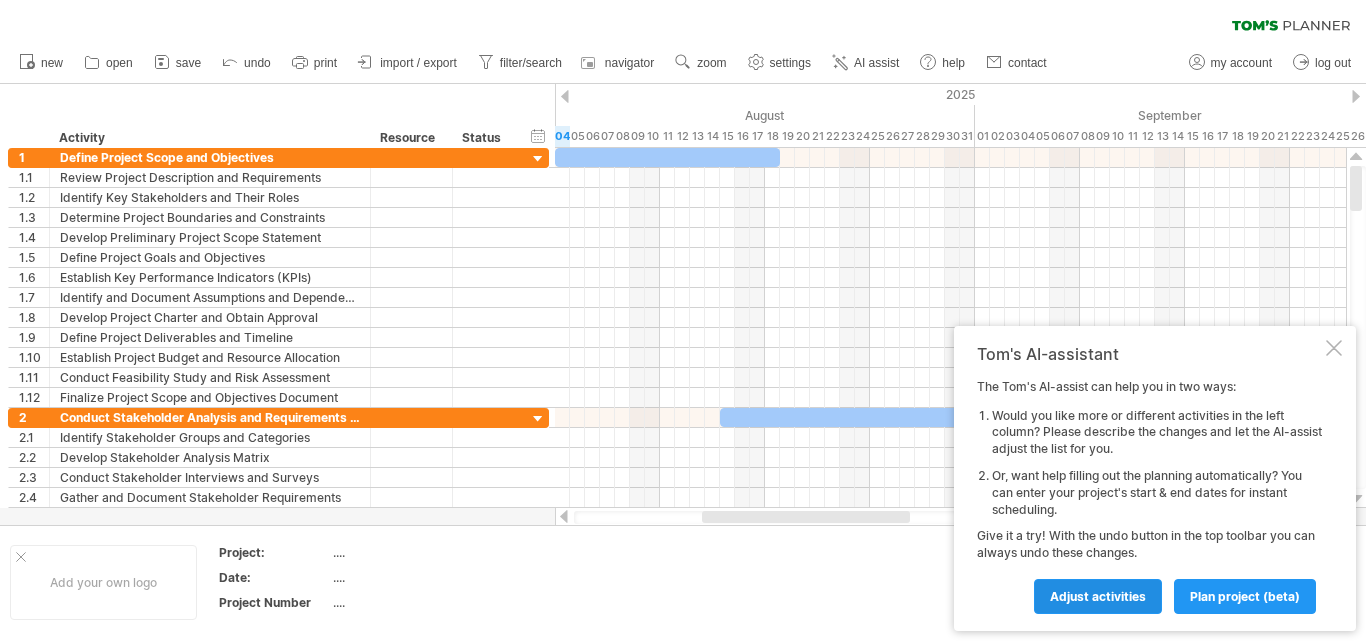 click on "Adjust activities" at bounding box center (1098, 596) 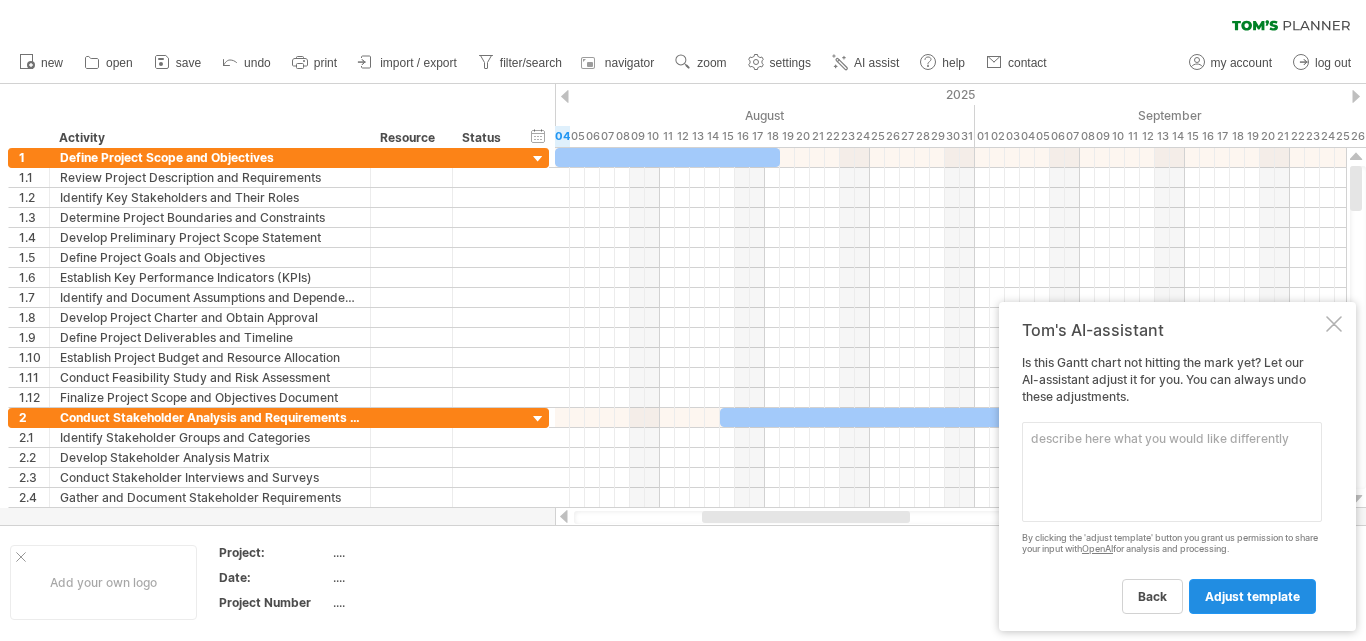 click on "adjust template" at bounding box center (1252, 596) 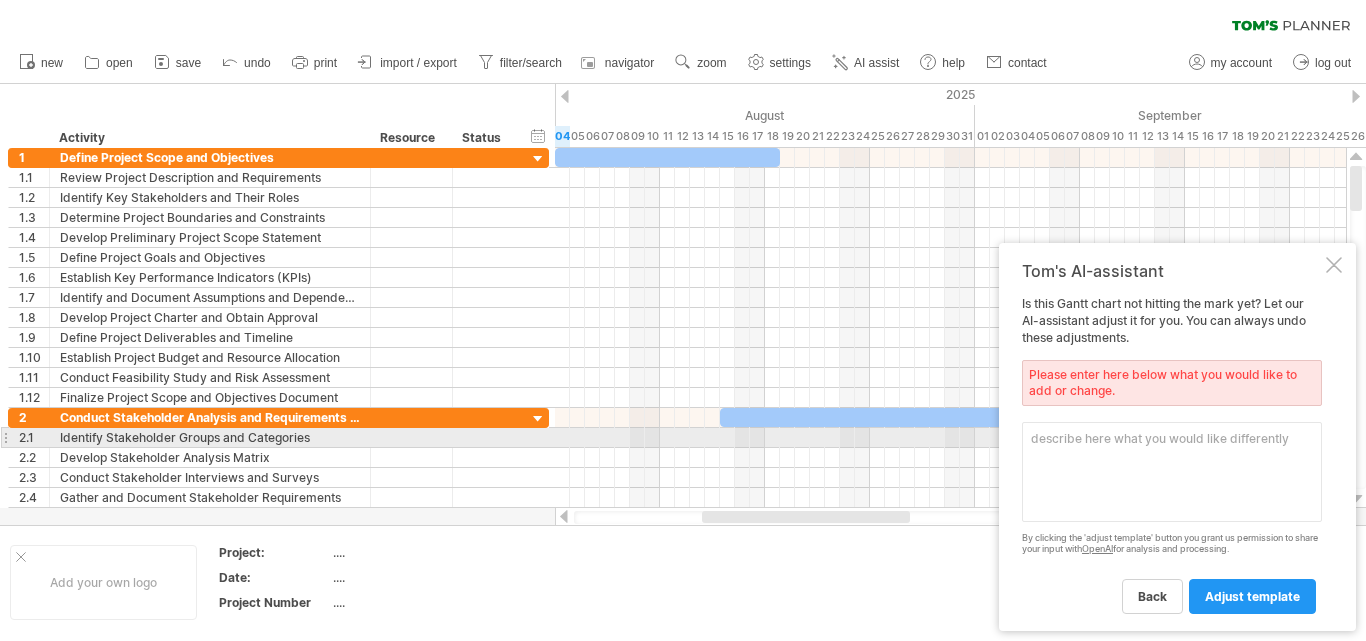 click at bounding box center (1172, 472) 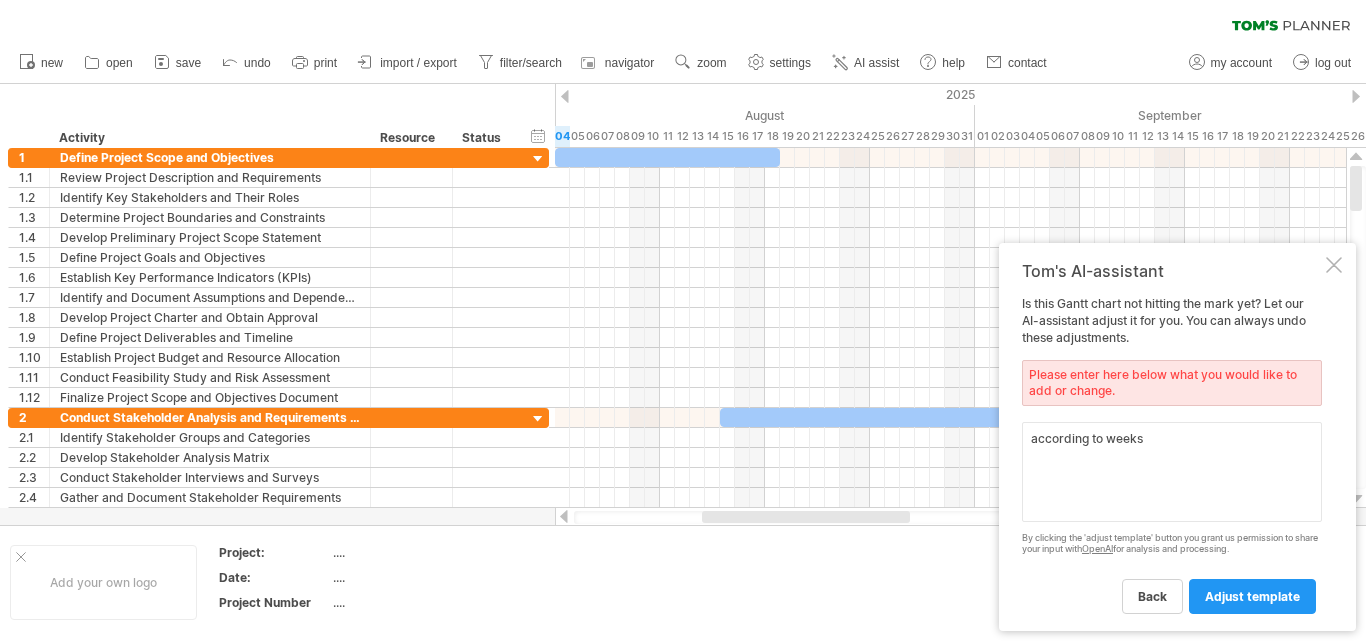type on "according to weeks" 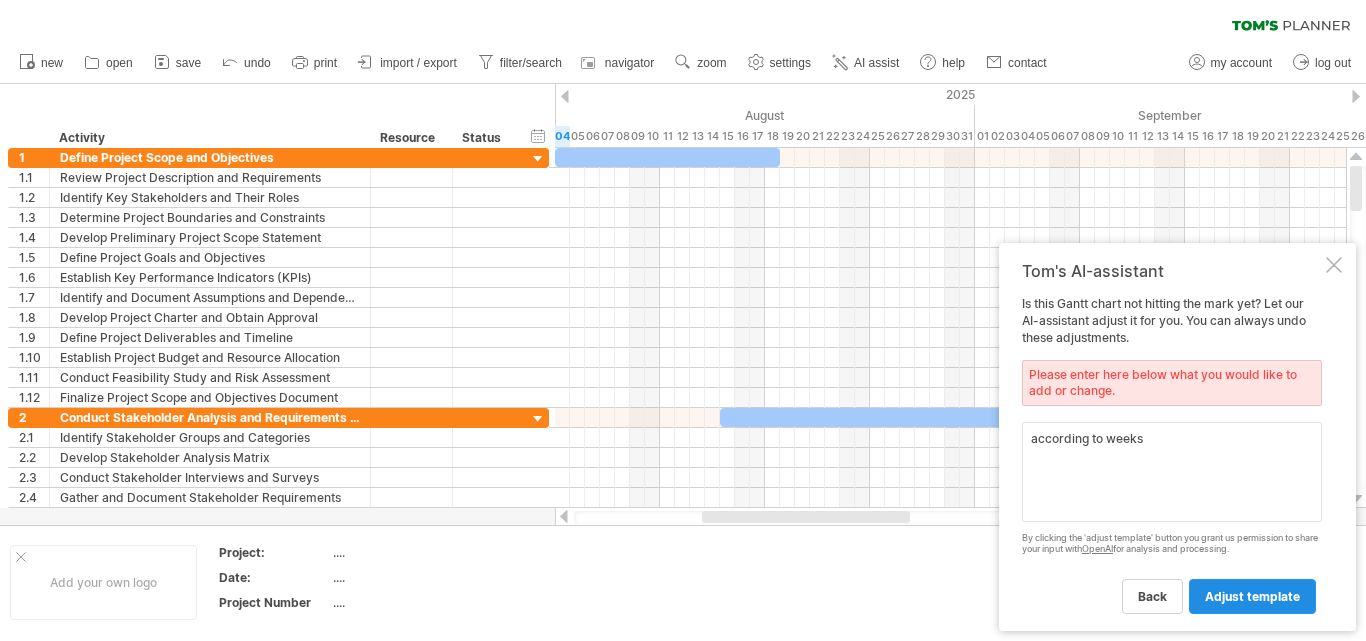 click on "adjust template" at bounding box center (1252, 596) 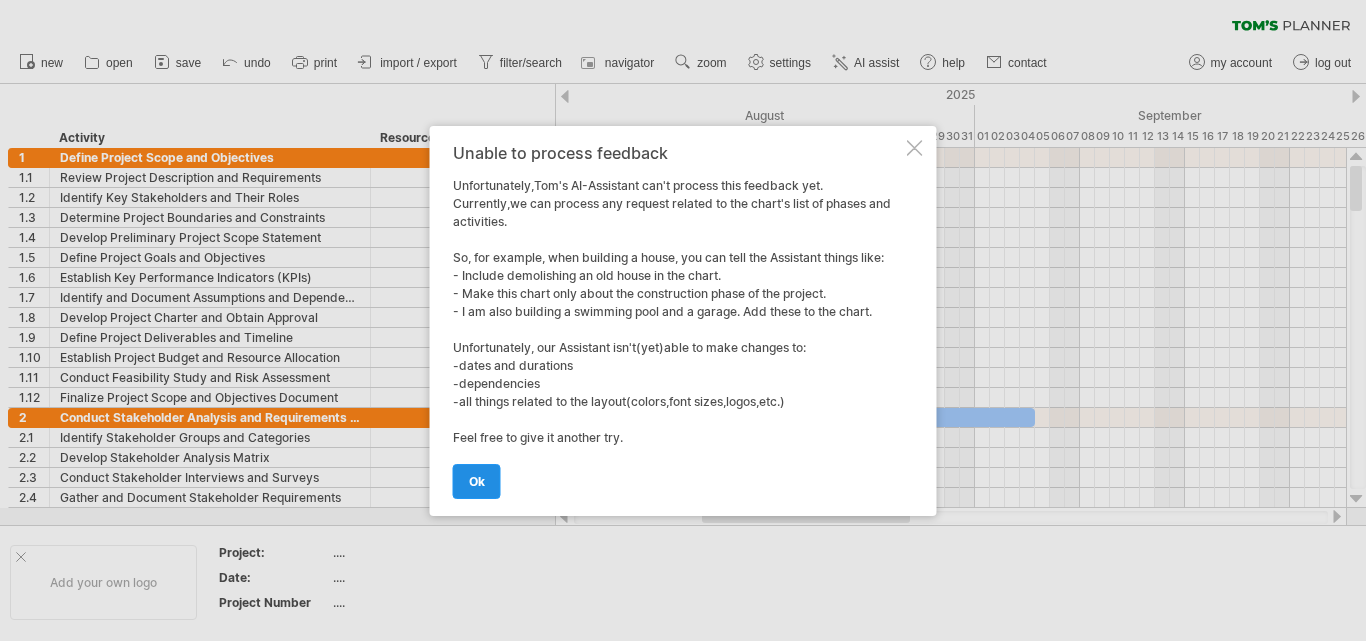 click on "ok" at bounding box center (477, 481) 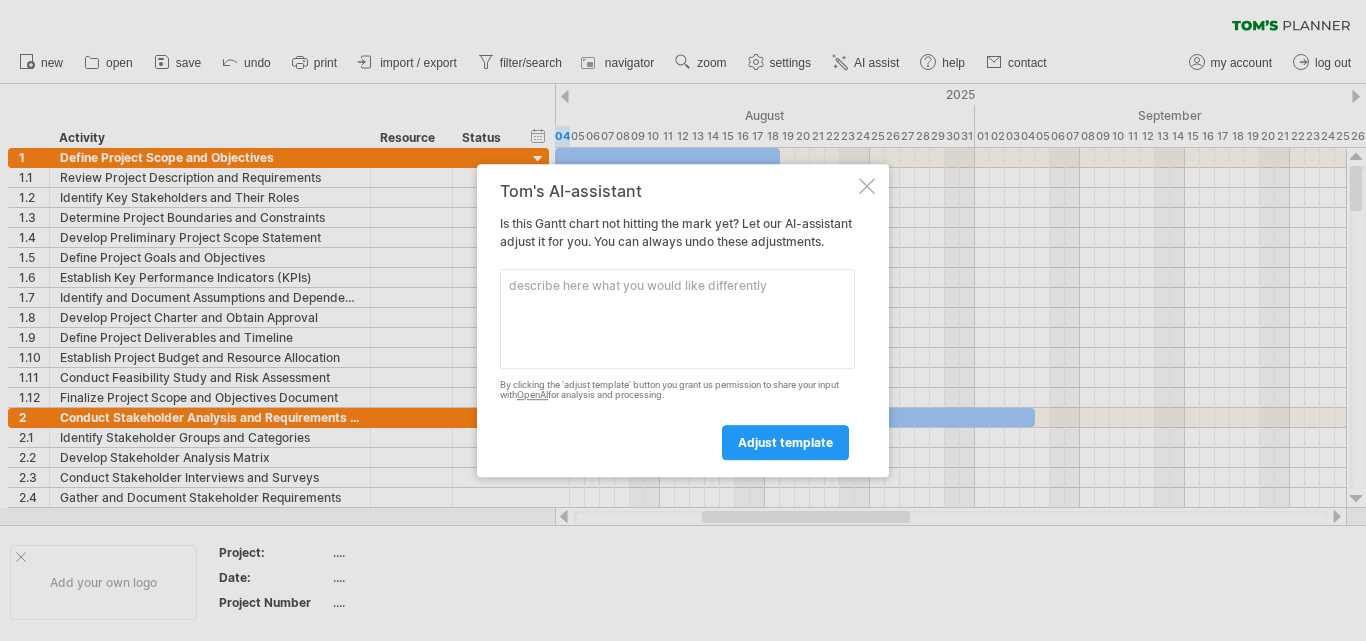 click at bounding box center (677, 319) 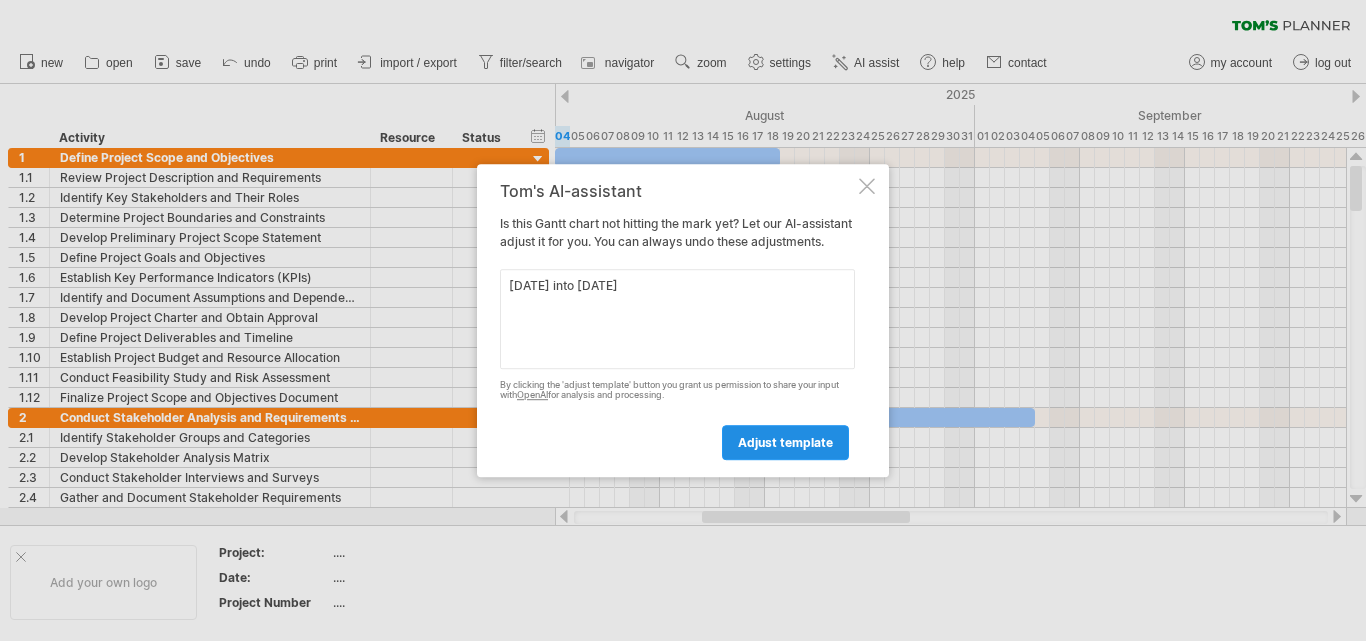 type on "[DATE] into [DATE]" 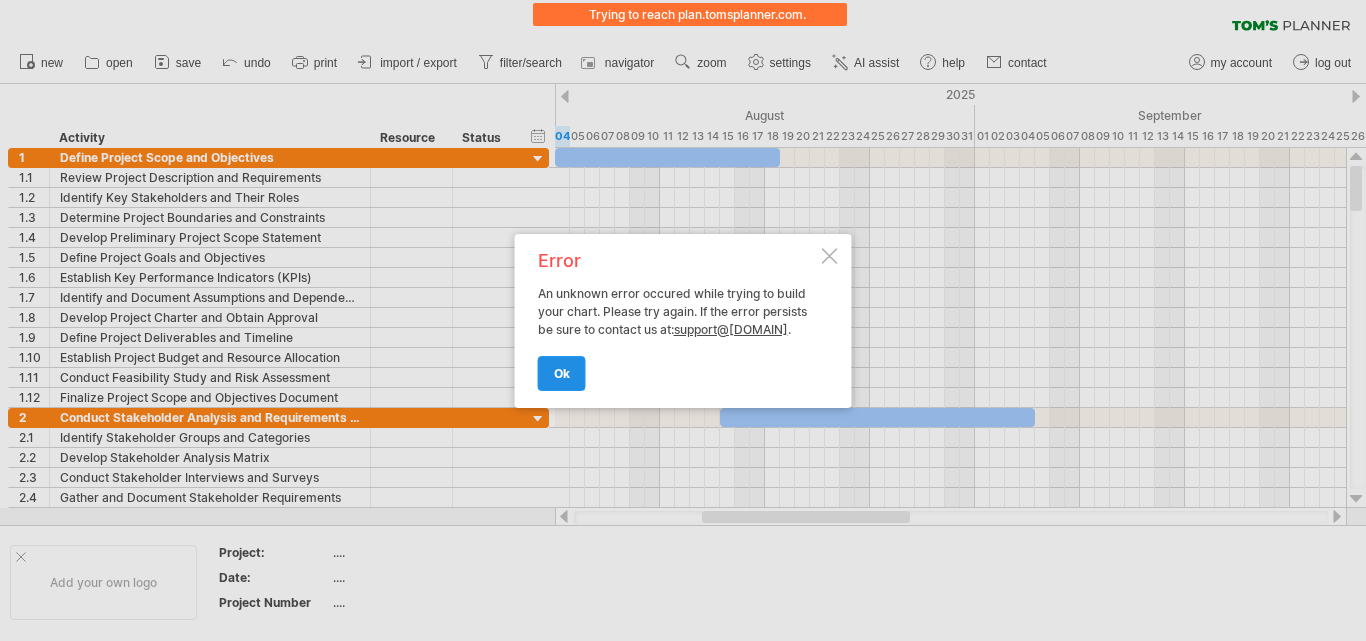 click on "ok" at bounding box center (562, 373) 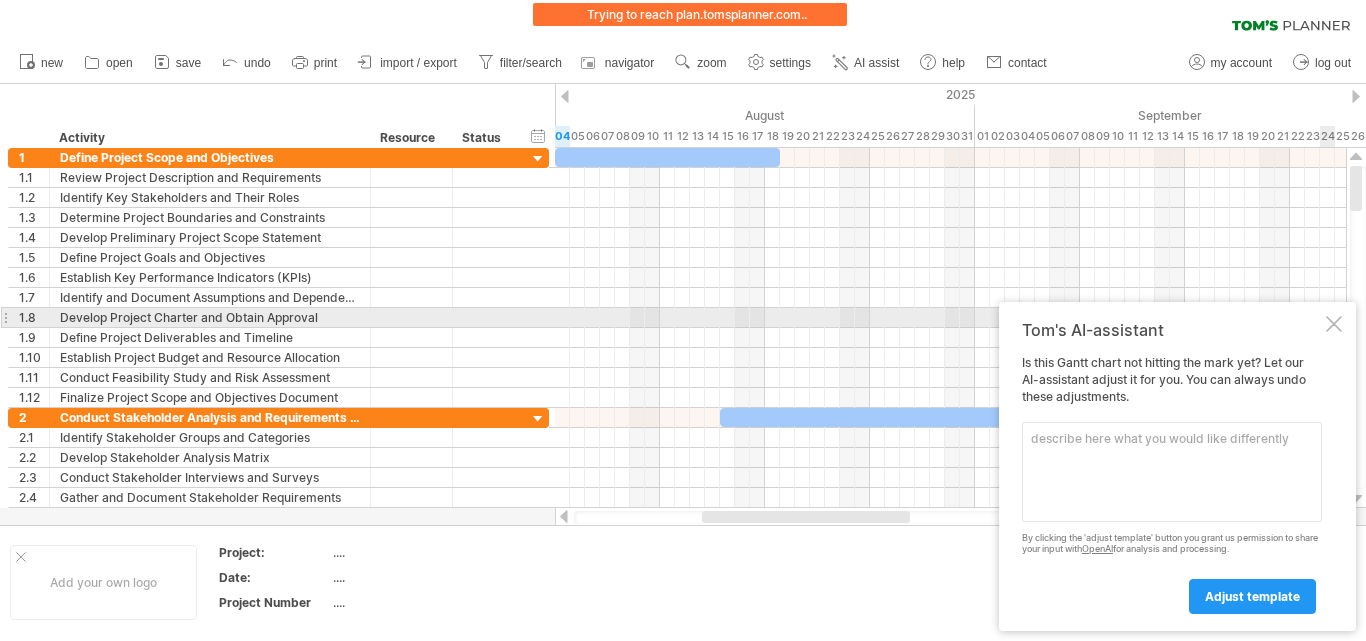 click at bounding box center [1334, 324] 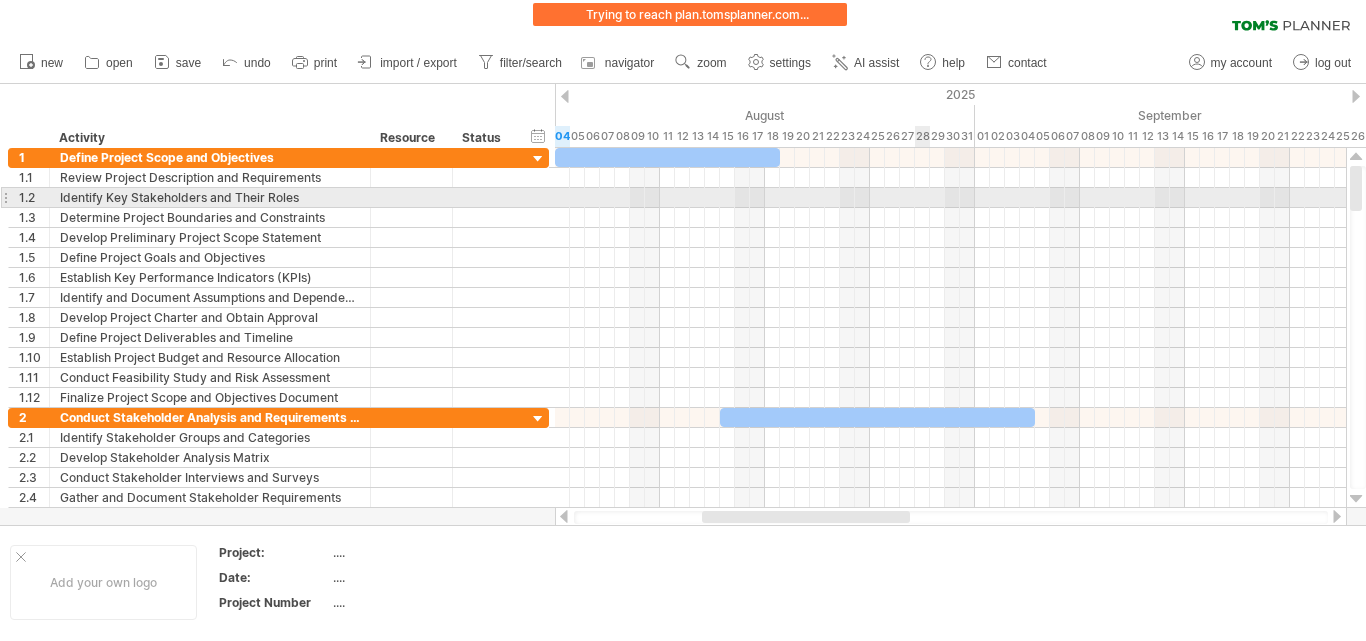 click at bounding box center [950, 198] 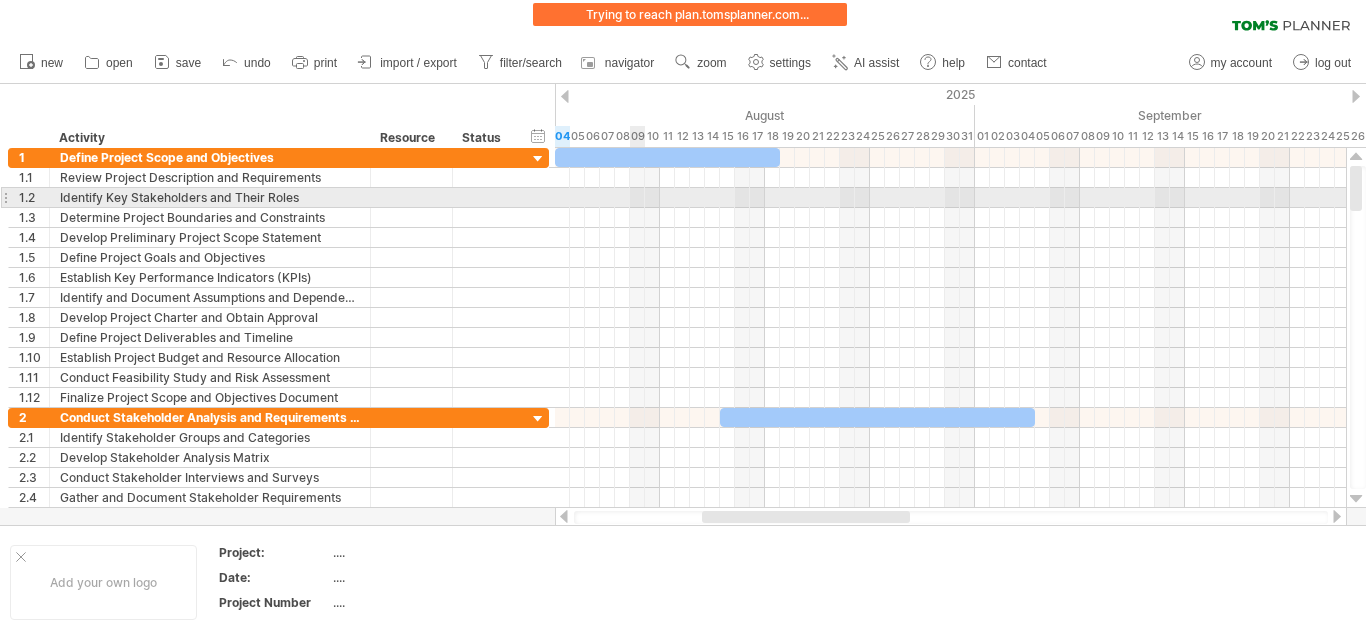 click at bounding box center [950, 198] 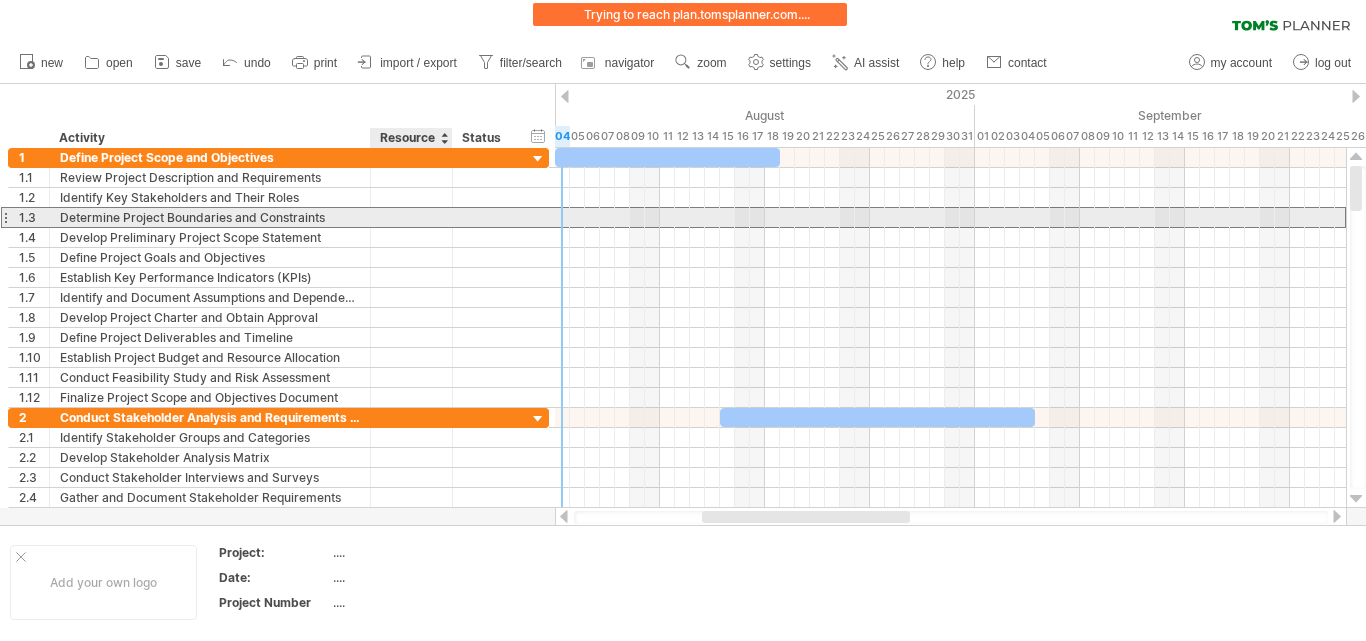 click at bounding box center (411, 217) 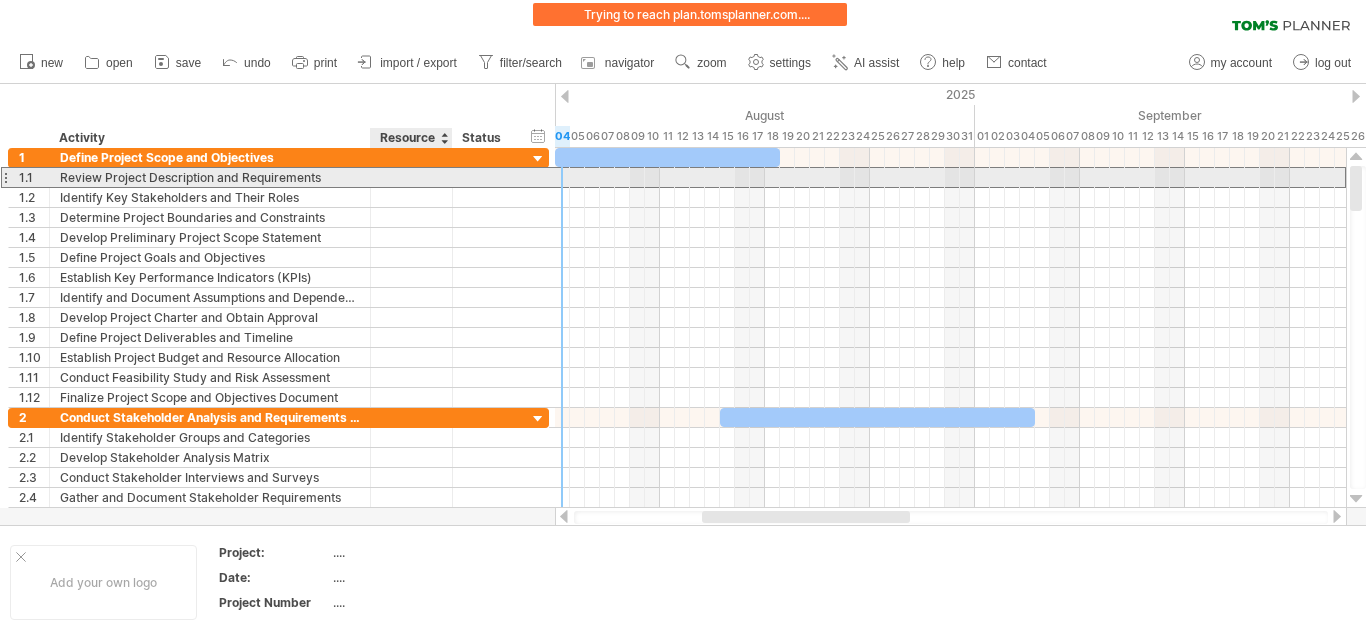 click at bounding box center [411, 177] 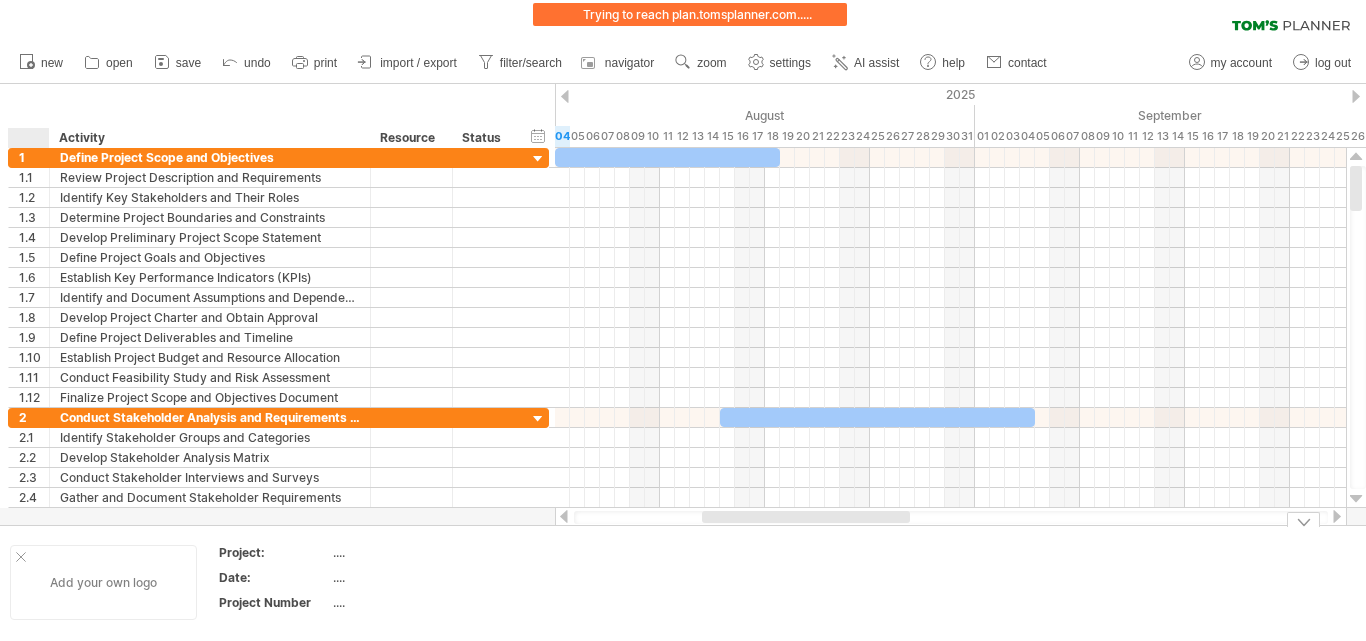 click at bounding box center (21, 557) 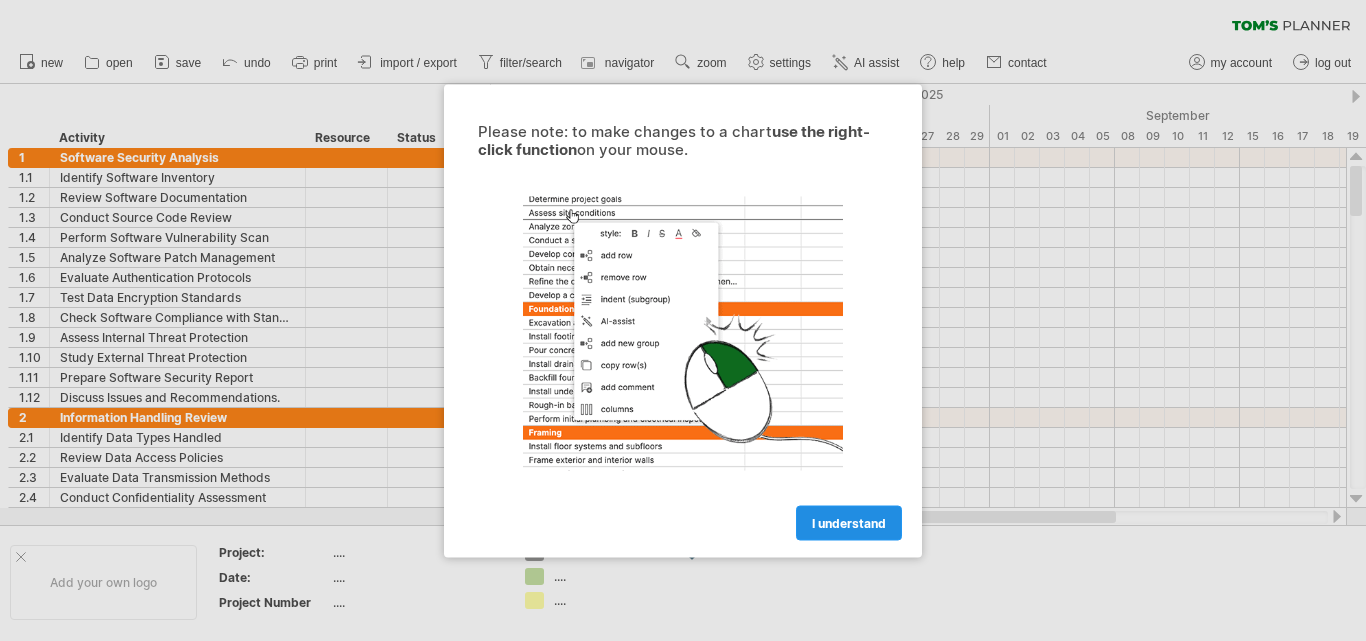 scroll, scrollTop: 0, scrollLeft: 0, axis: both 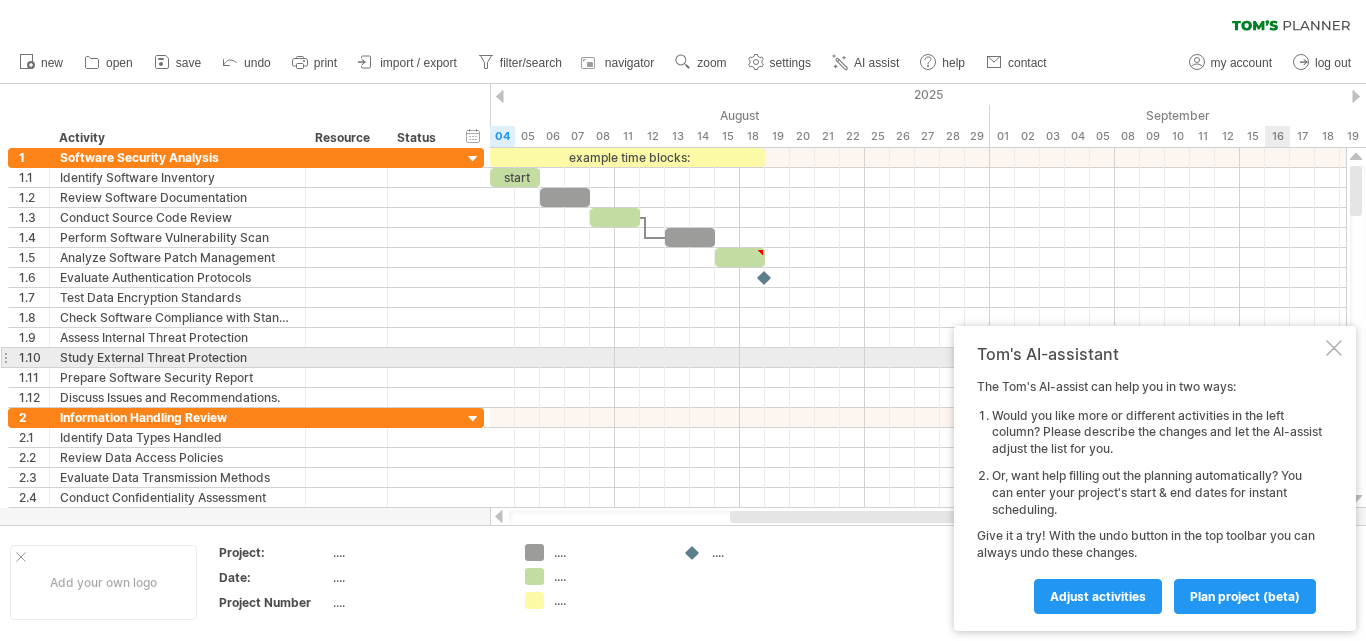 click at bounding box center [1334, 348] 